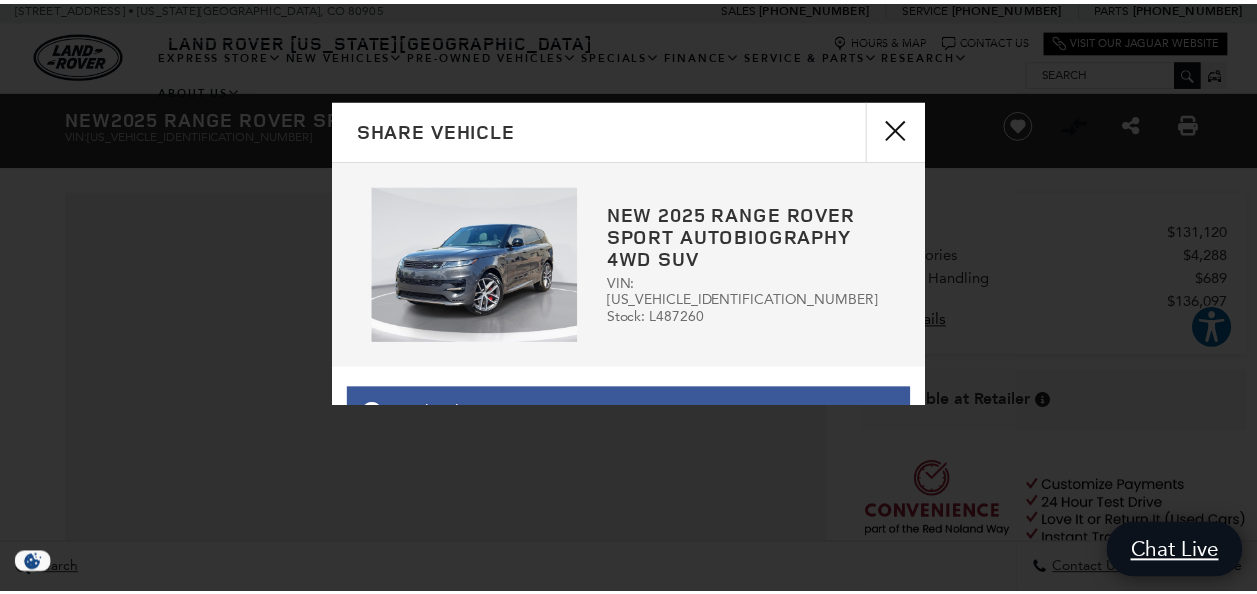 scroll, scrollTop: 0, scrollLeft: 0, axis: both 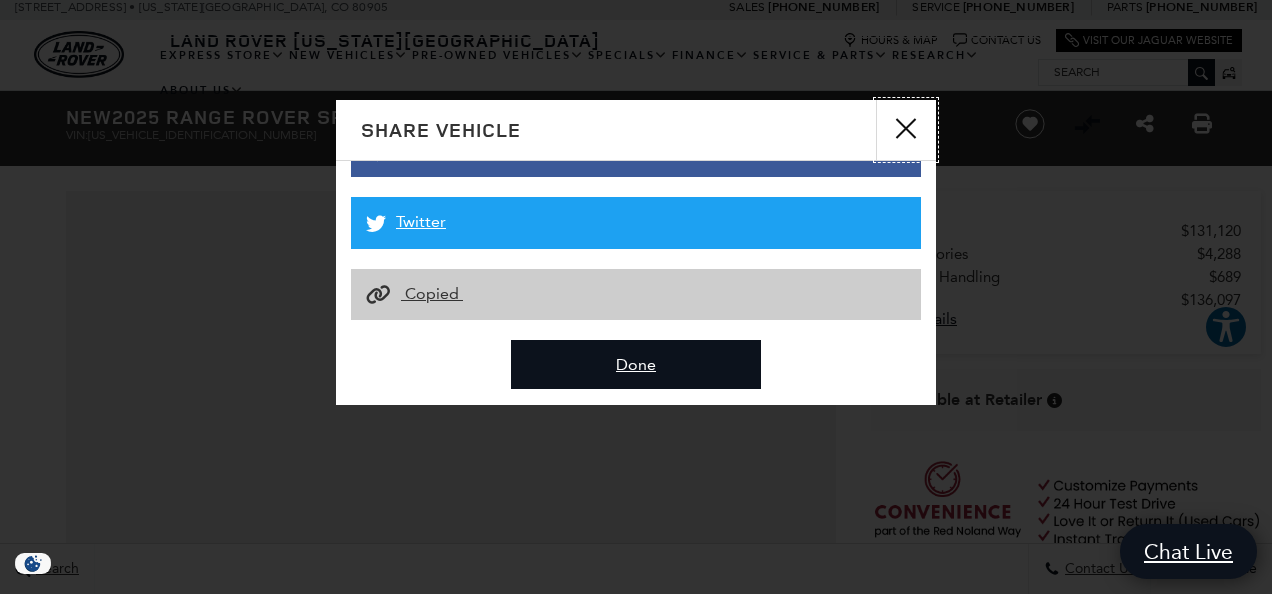 click at bounding box center (906, 130) 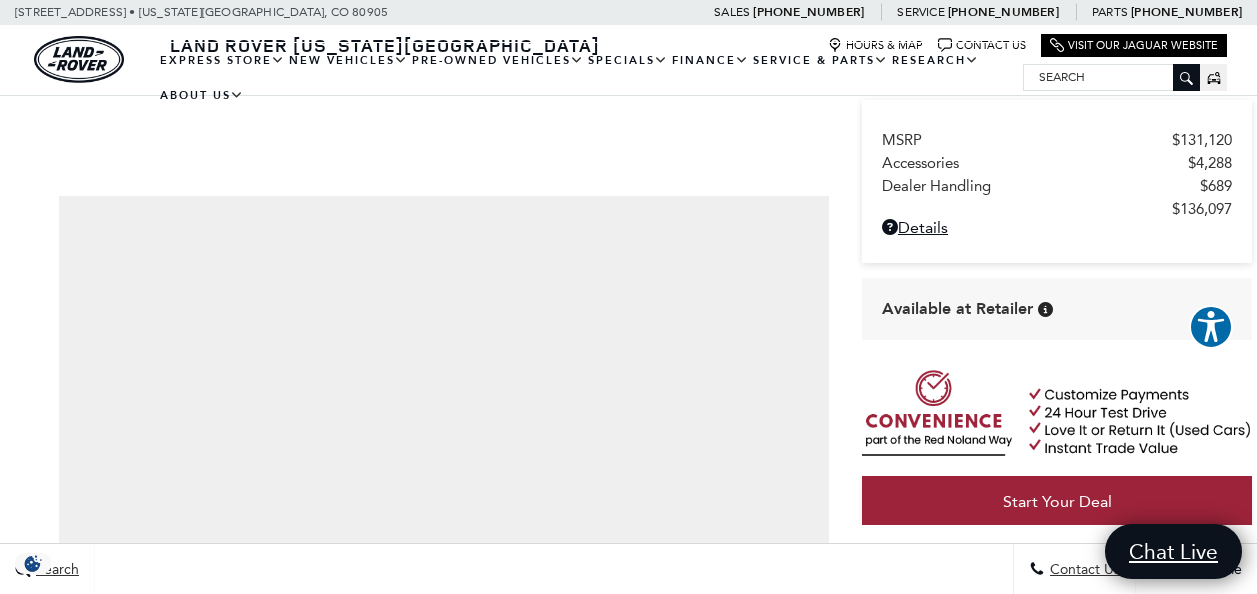 scroll, scrollTop: 3078, scrollLeft: 0, axis: vertical 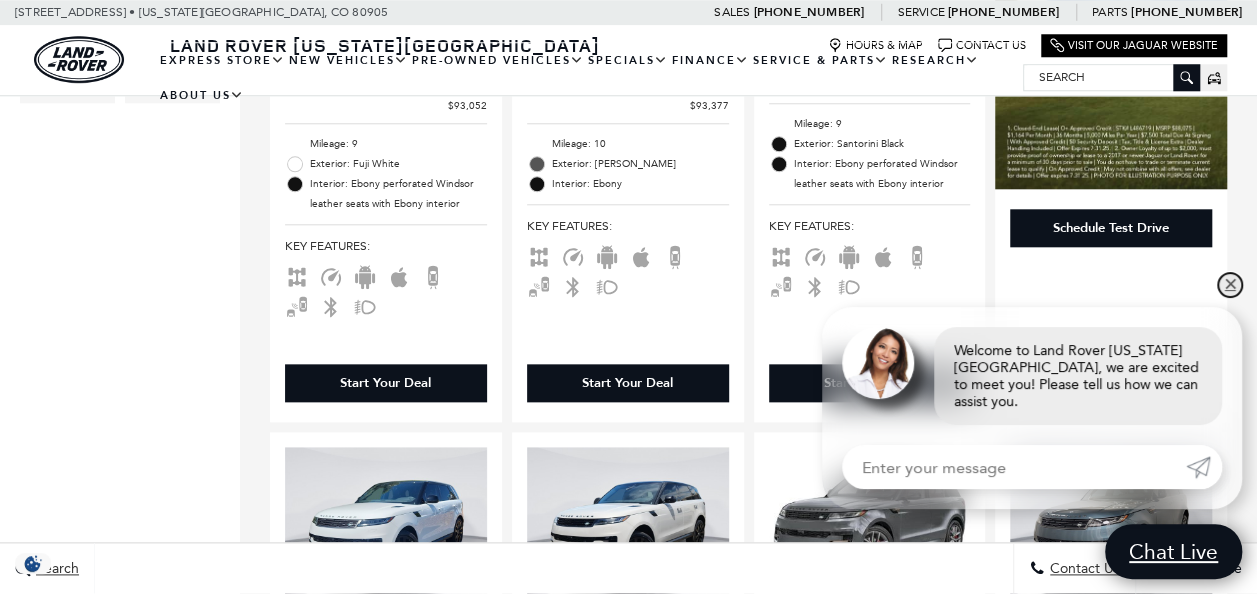 click on "✕" at bounding box center (1230, 285) 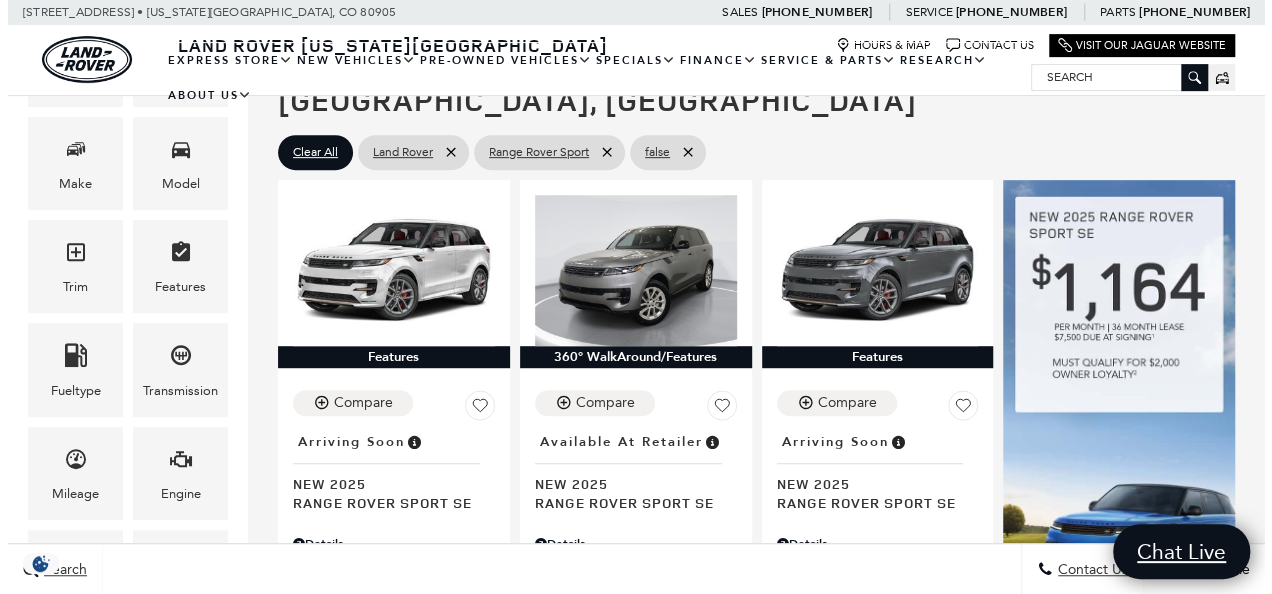 scroll, scrollTop: 373, scrollLeft: 0, axis: vertical 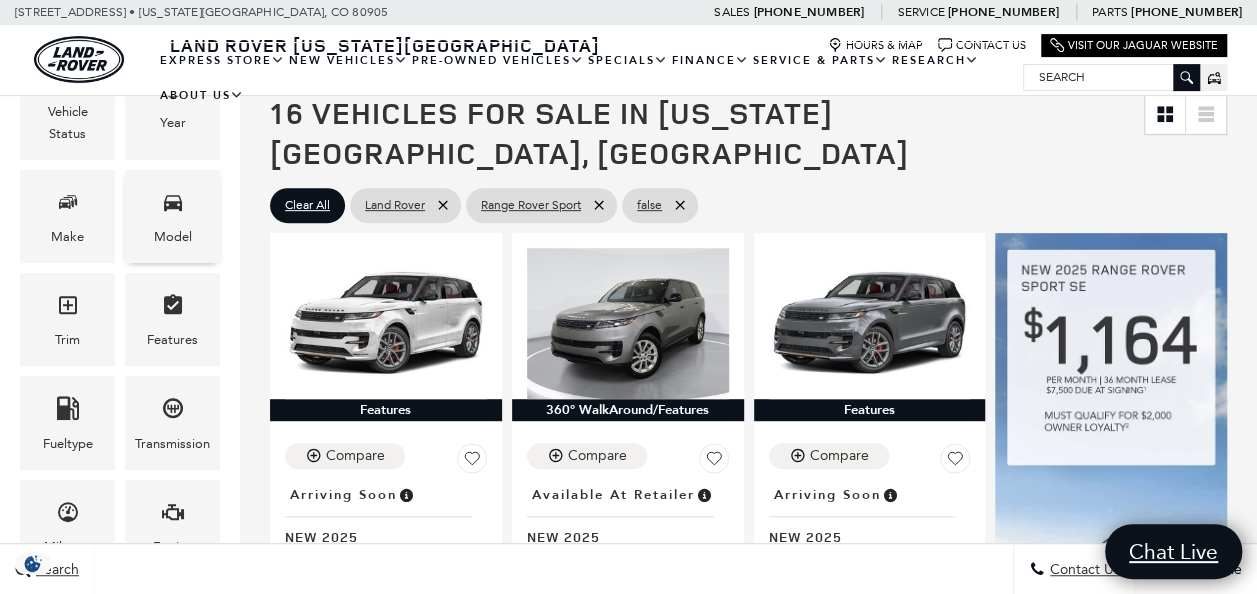 click on "Model" at bounding box center (172, 216) 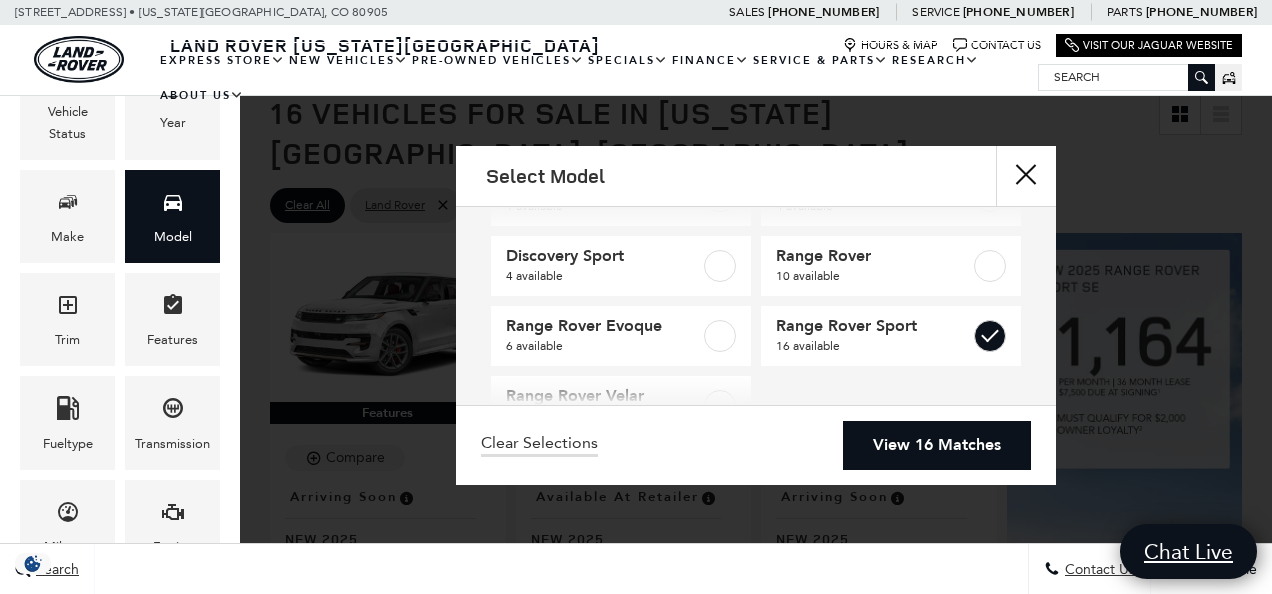 scroll, scrollTop: 186, scrollLeft: 0, axis: vertical 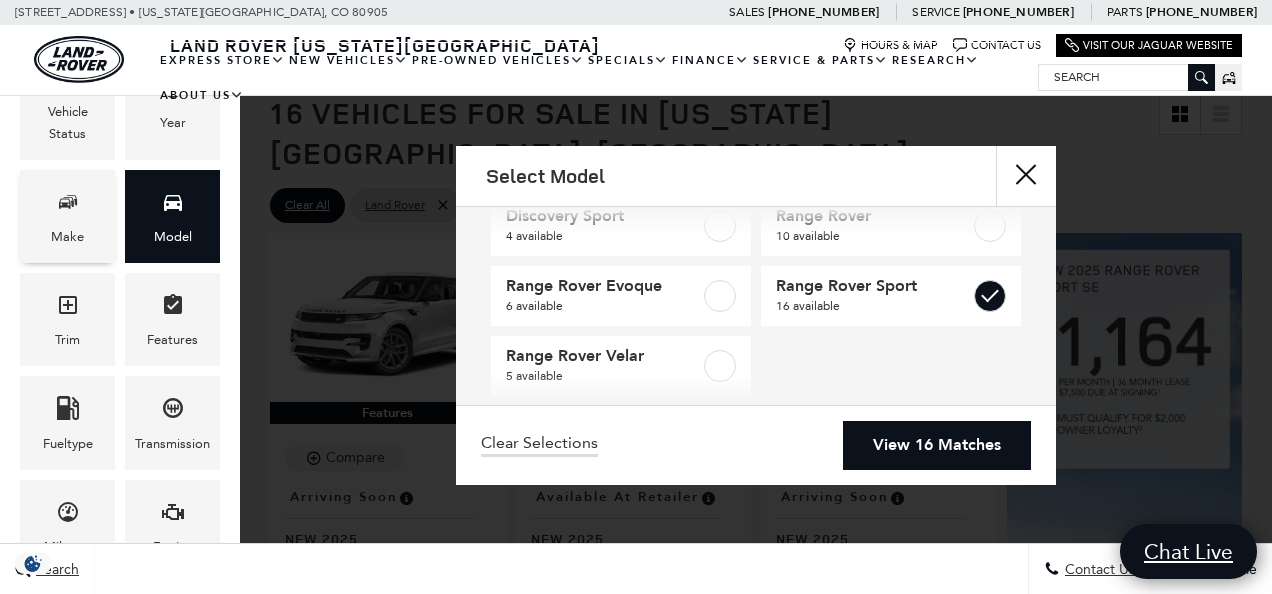 click 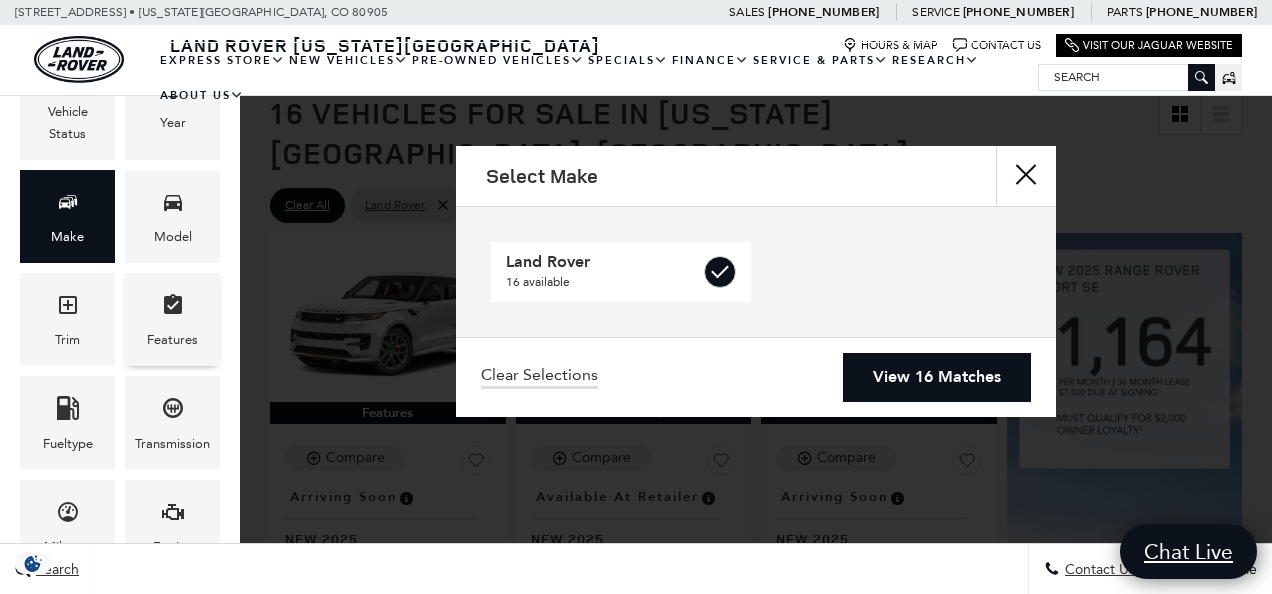 click on "Features" at bounding box center (172, 319) 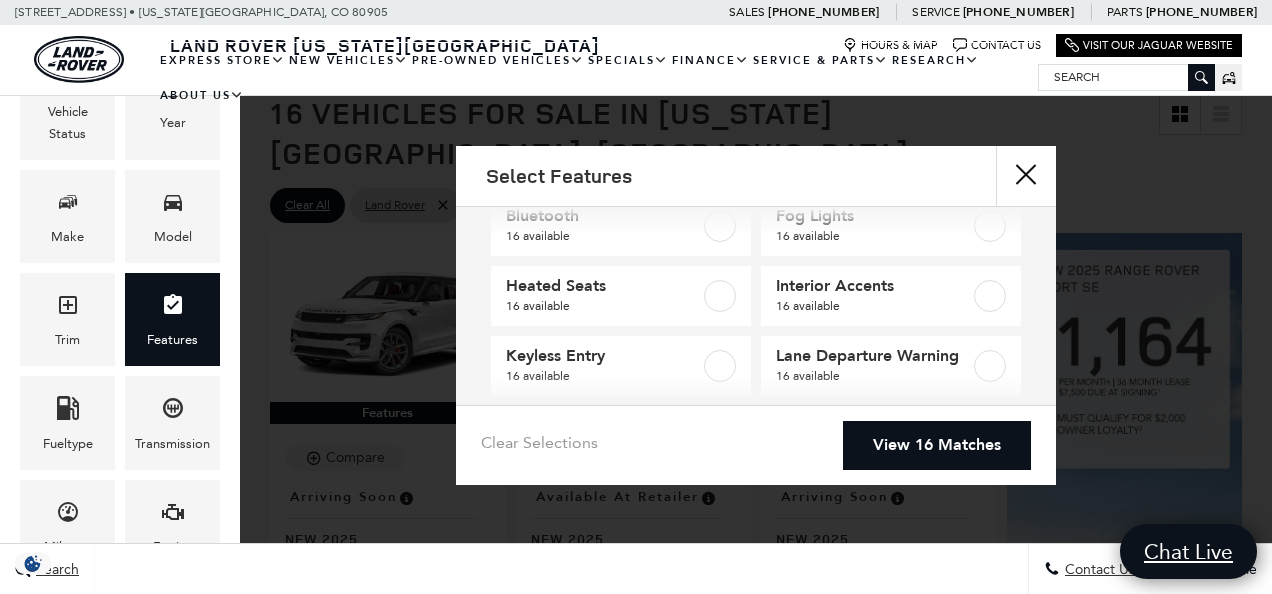 scroll, scrollTop: 252, scrollLeft: 0, axis: vertical 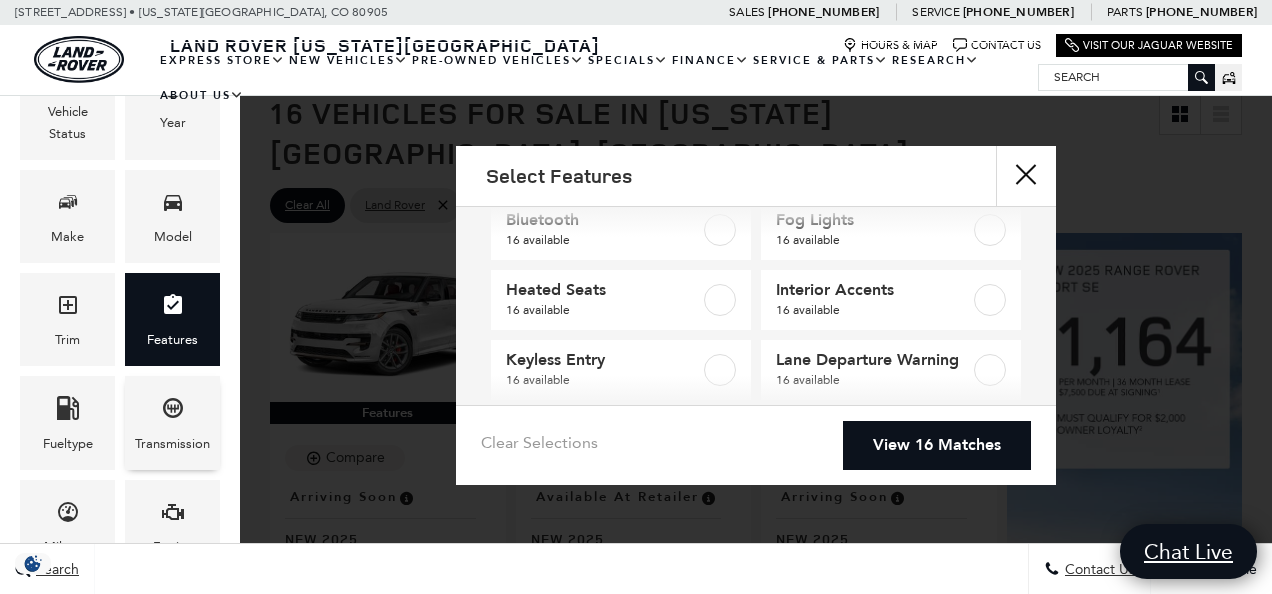 click on "Transmission" at bounding box center [172, 422] 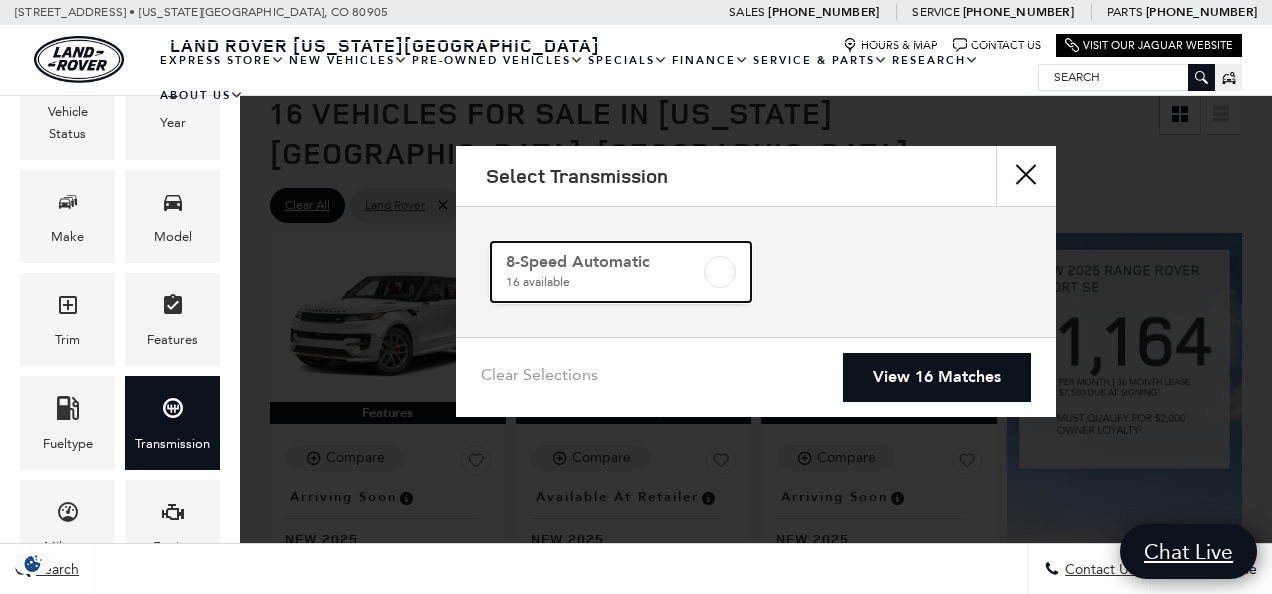 click at bounding box center [720, 272] 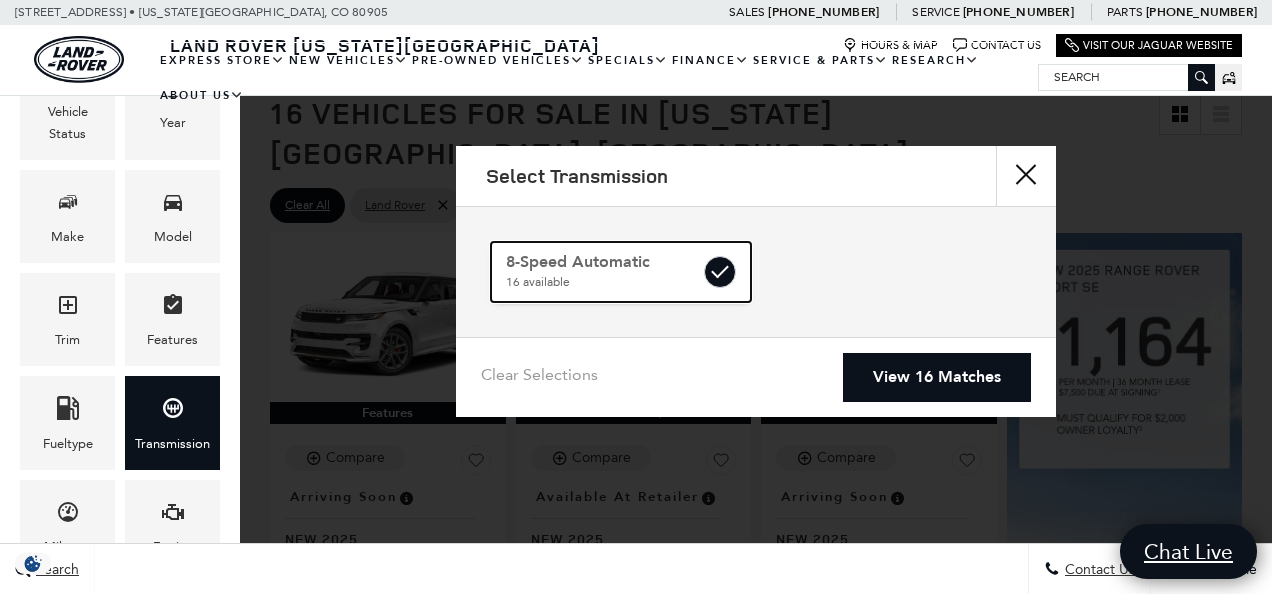checkbox on "true" 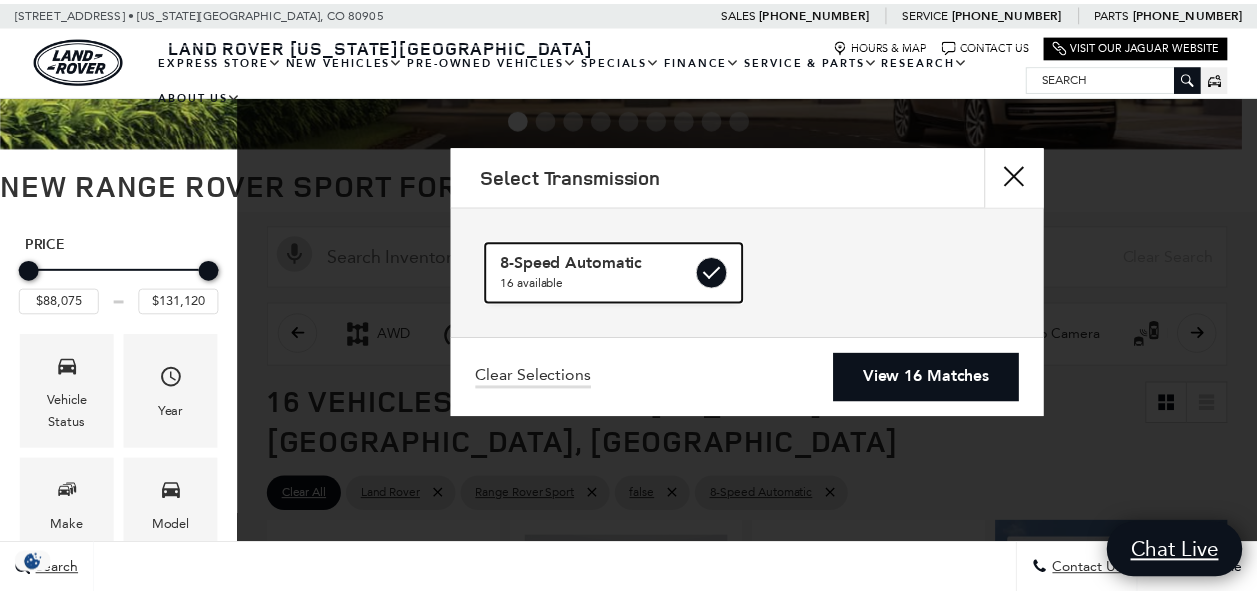 scroll, scrollTop: 0, scrollLeft: 0, axis: both 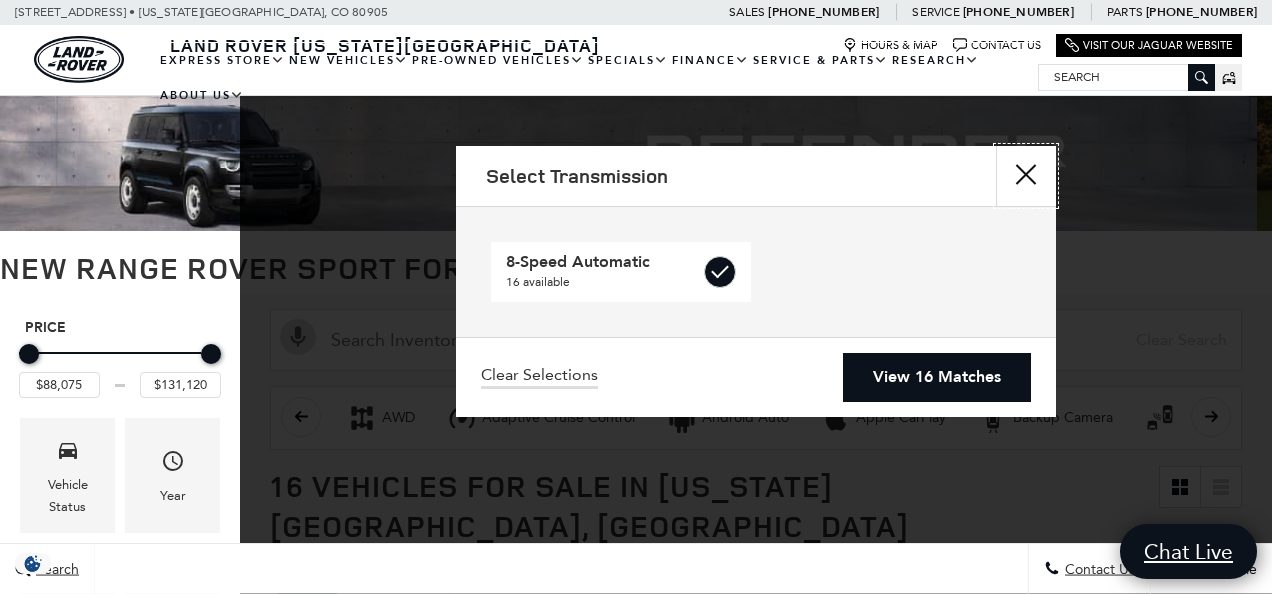 click at bounding box center (1026, 176) 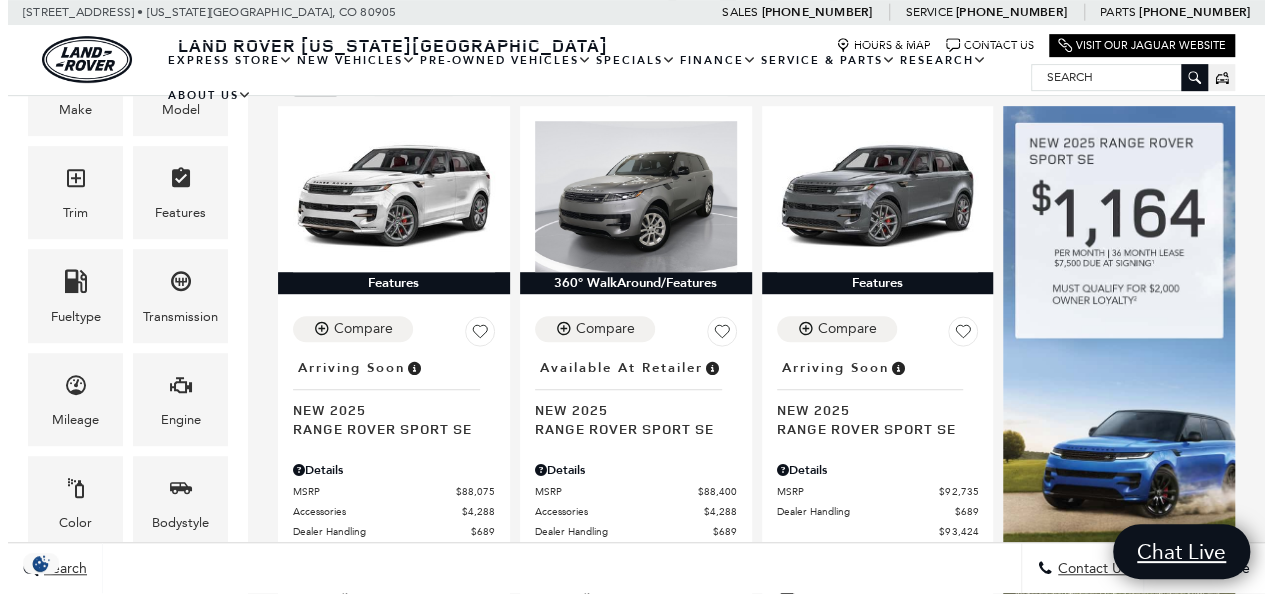 scroll, scrollTop: 520, scrollLeft: 0, axis: vertical 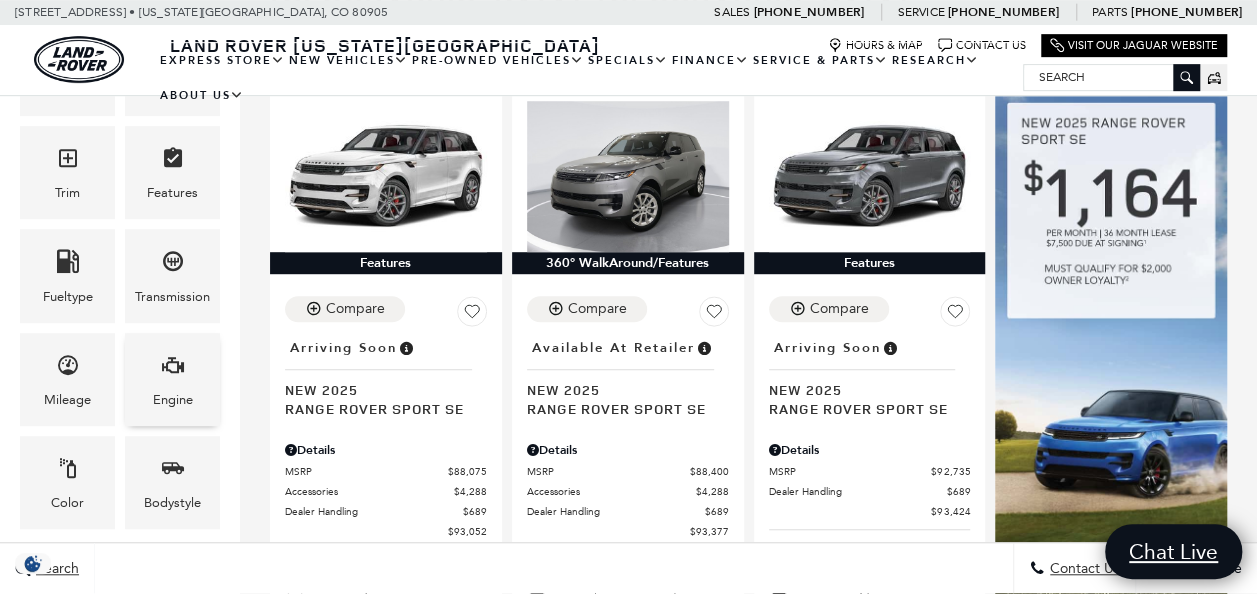 click on "Engine" at bounding box center (172, 379) 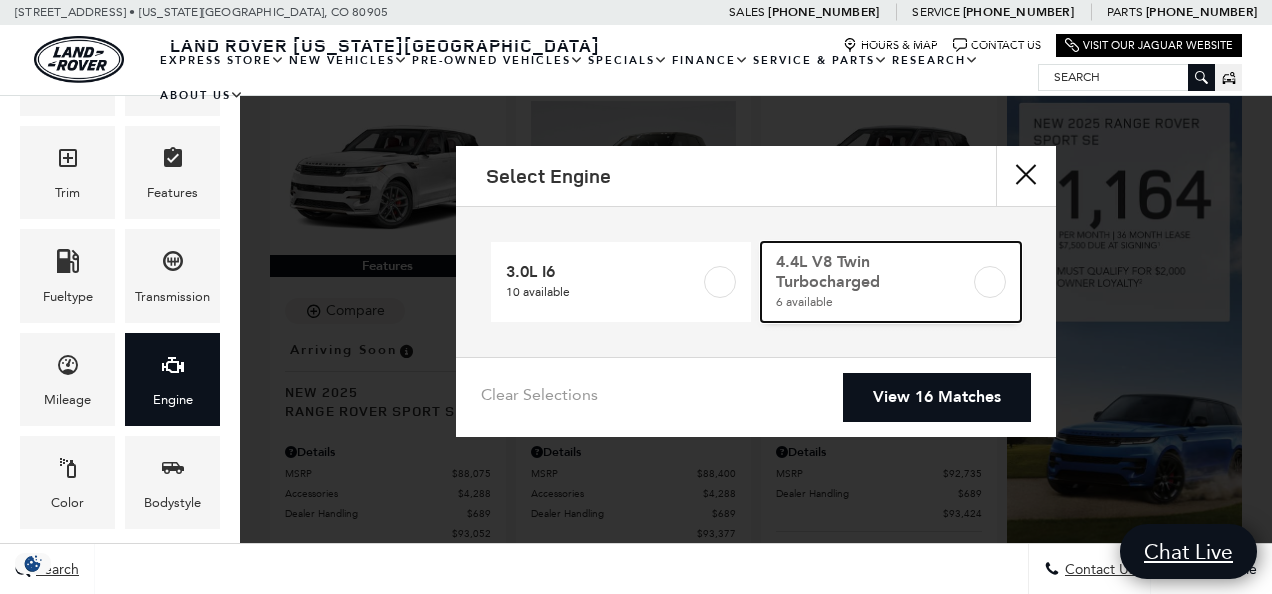 click at bounding box center (990, 282) 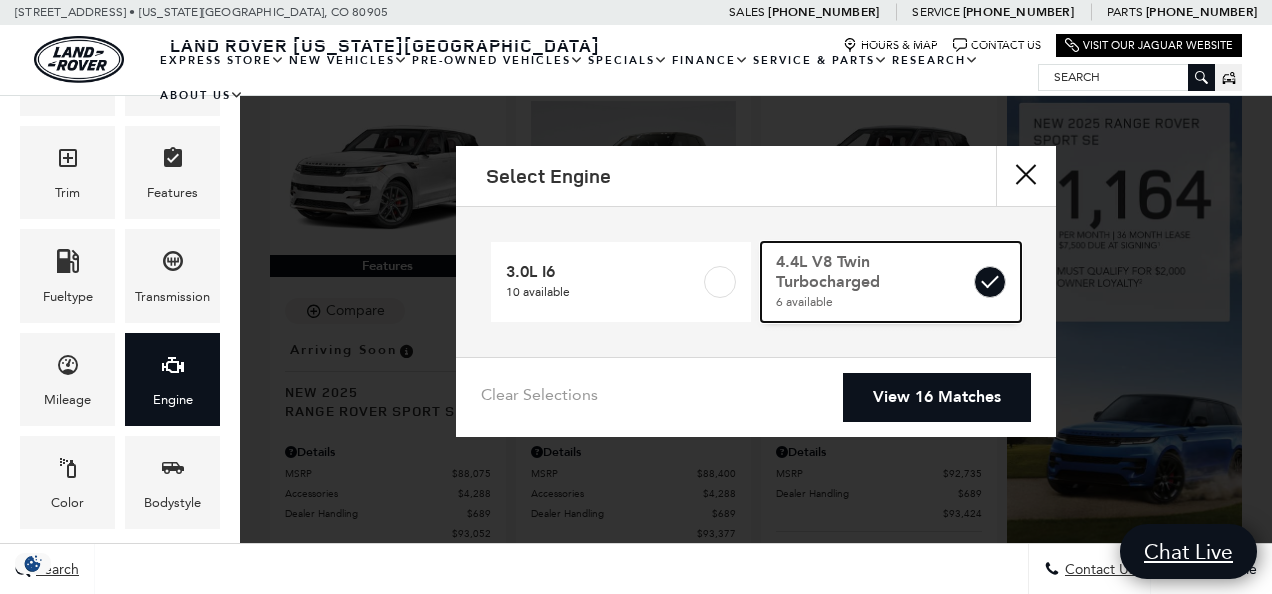 type on "$121,735" 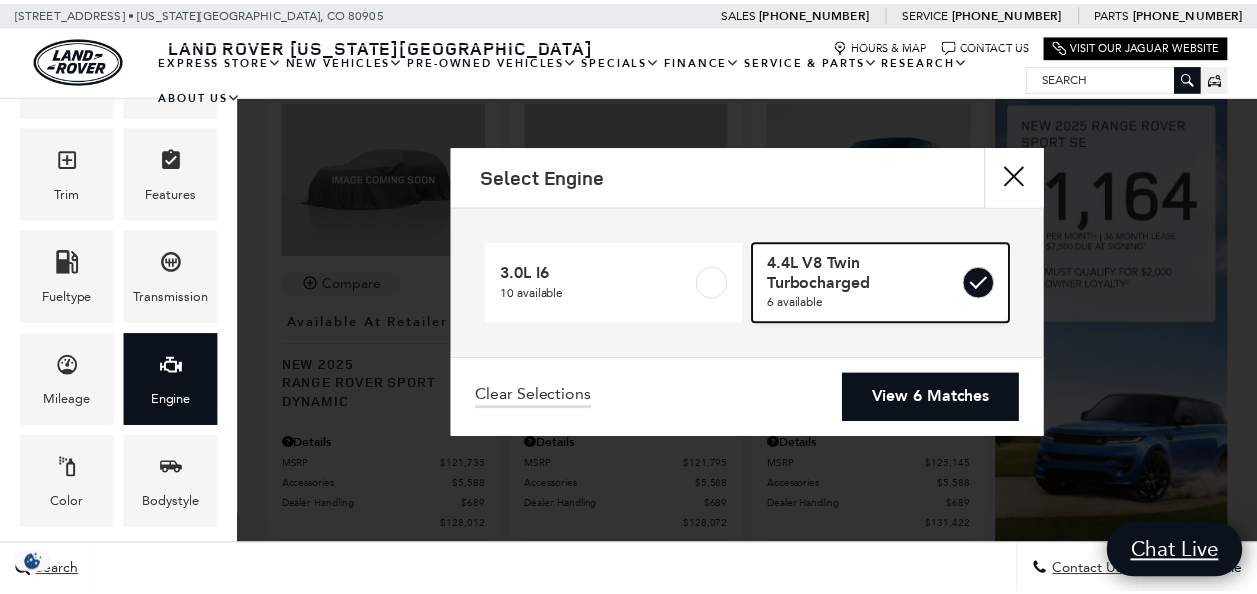 scroll, scrollTop: 0, scrollLeft: 0, axis: both 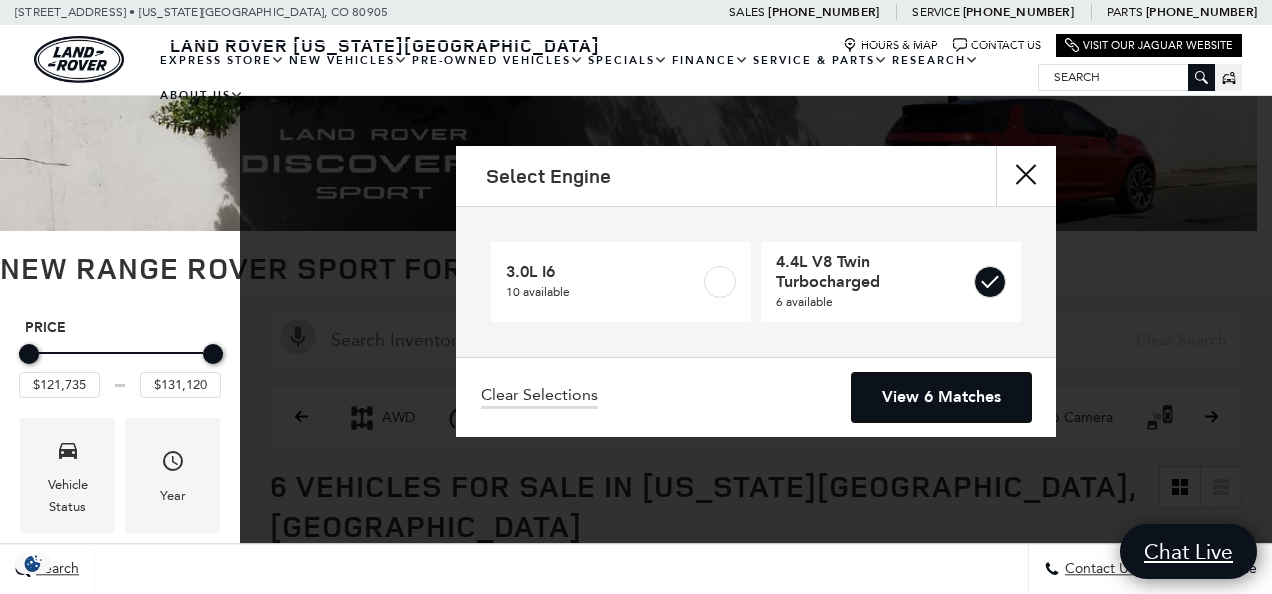 click on "View   6   Matches" at bounding box center [941, 397] 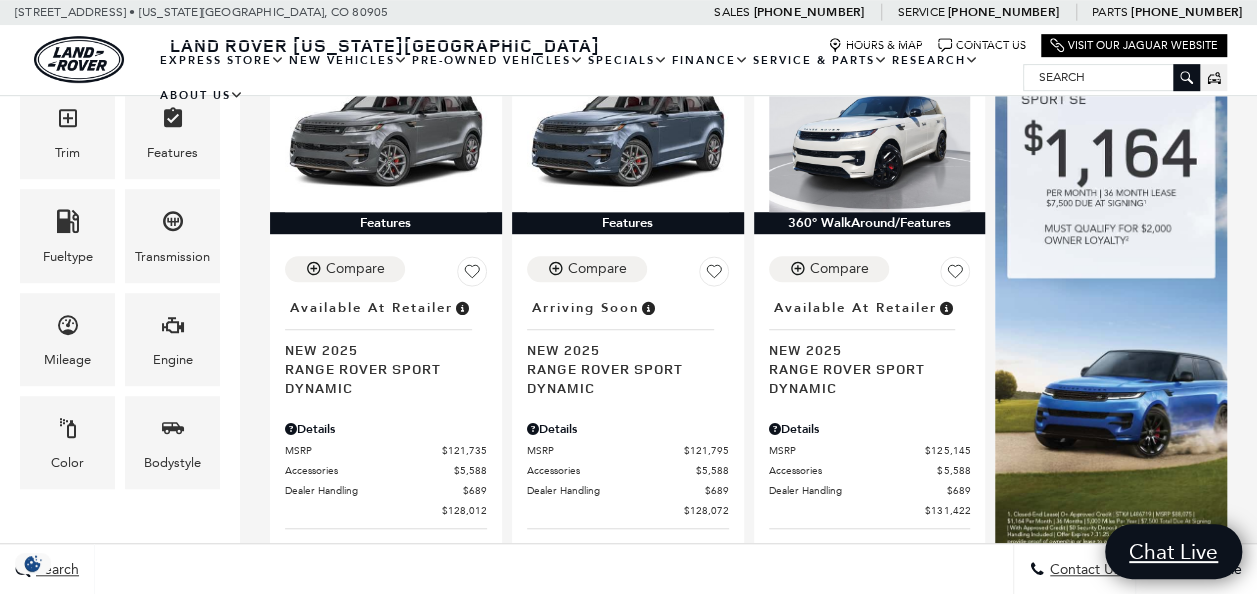 scroll, scrollTop: 493, scrollLeft: 0, axis: vertical 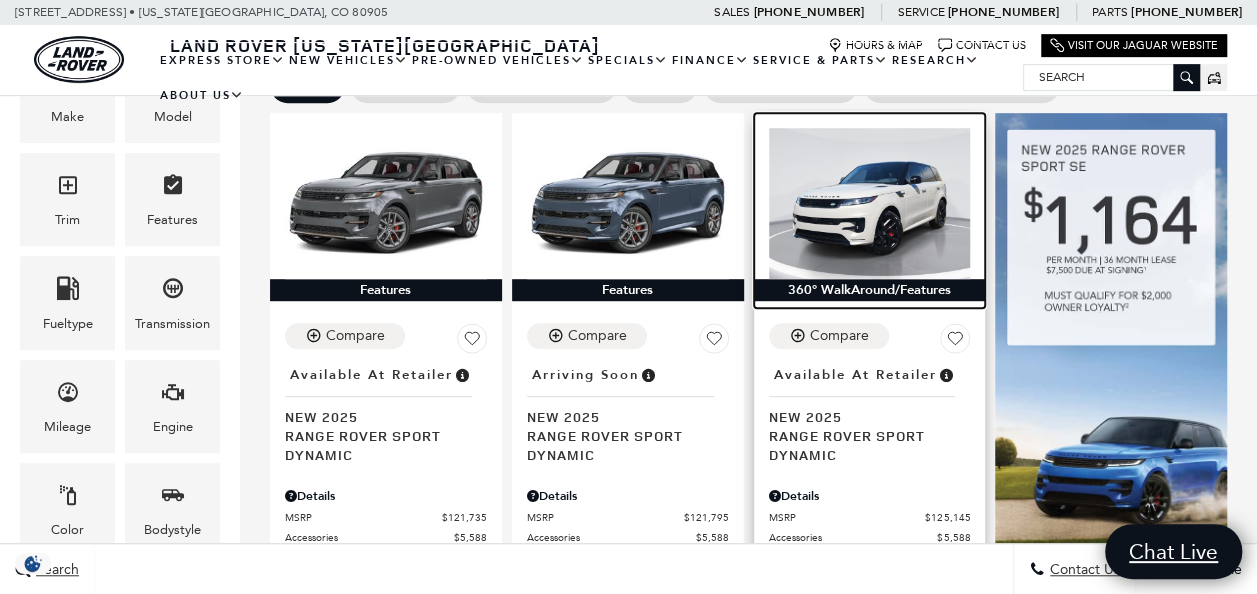 click at bounding box center [870, 203] 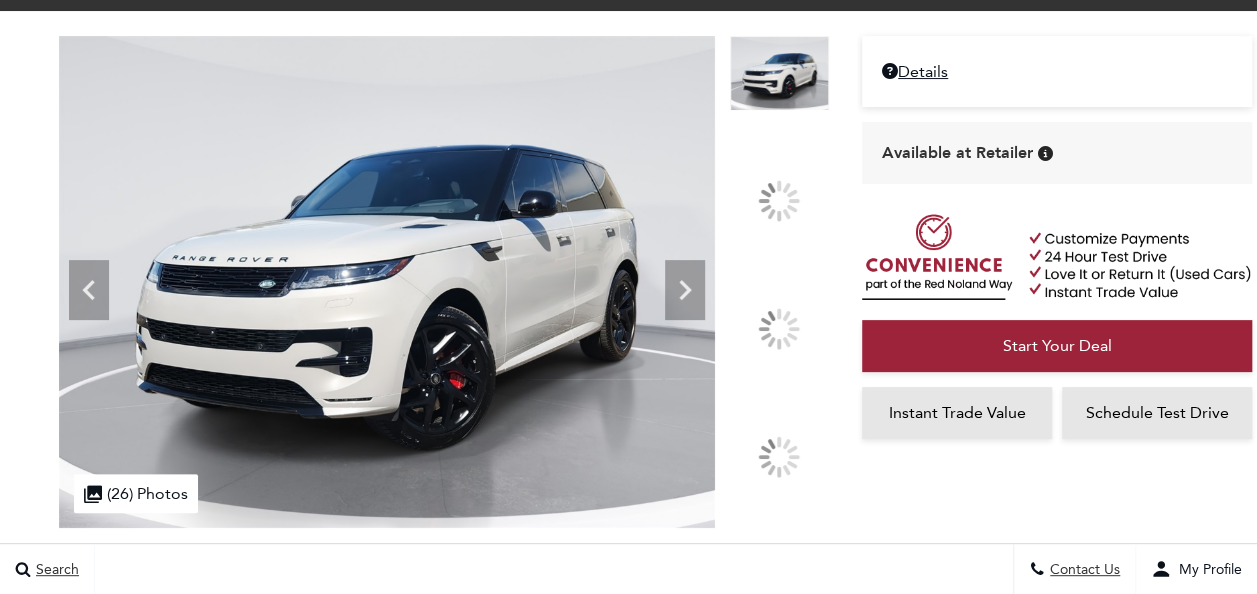 scroll, scrollTop: 182, scrollLeft: 0, axis: vertical 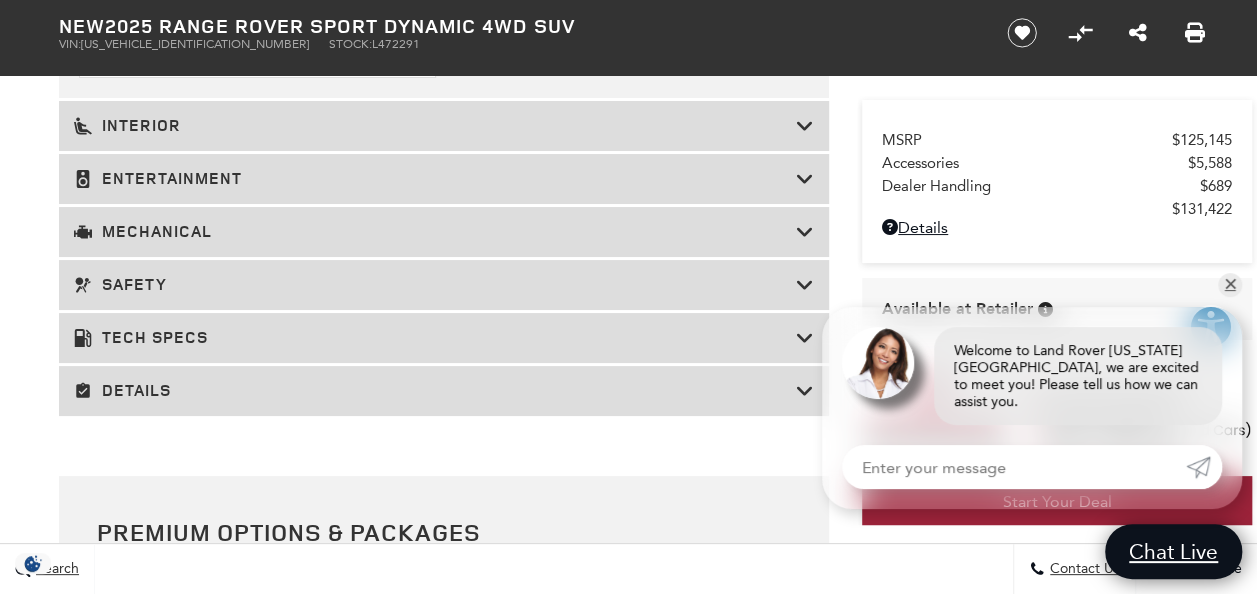 click on "Details" at bounding box center [435, 391] 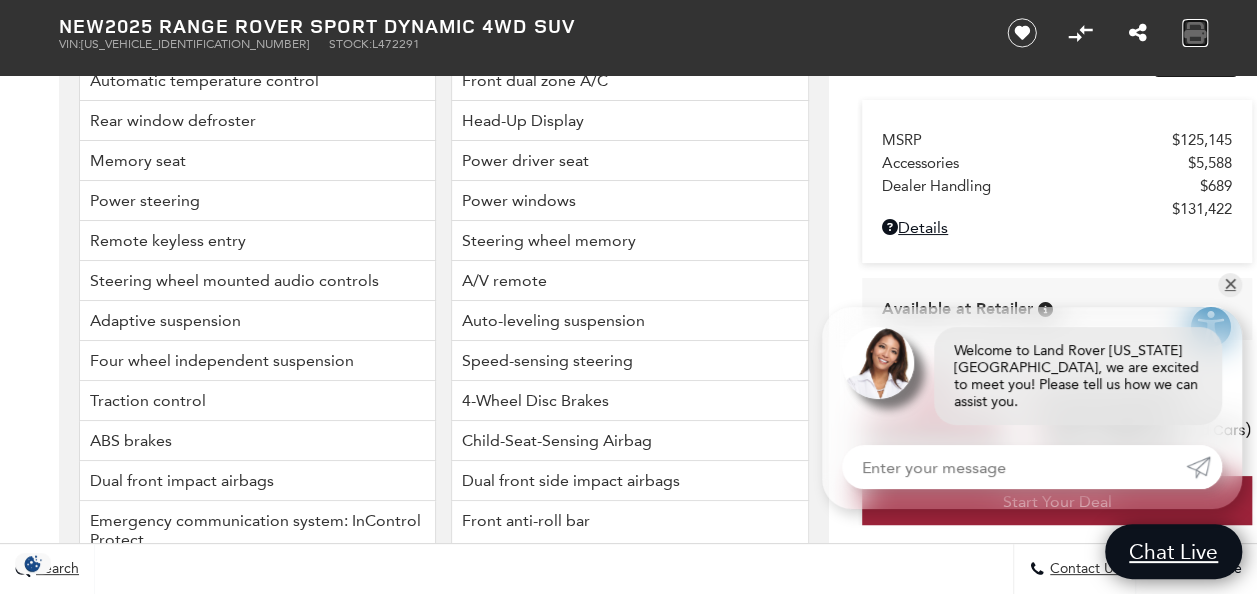 click at bounding box center [1195, 33] 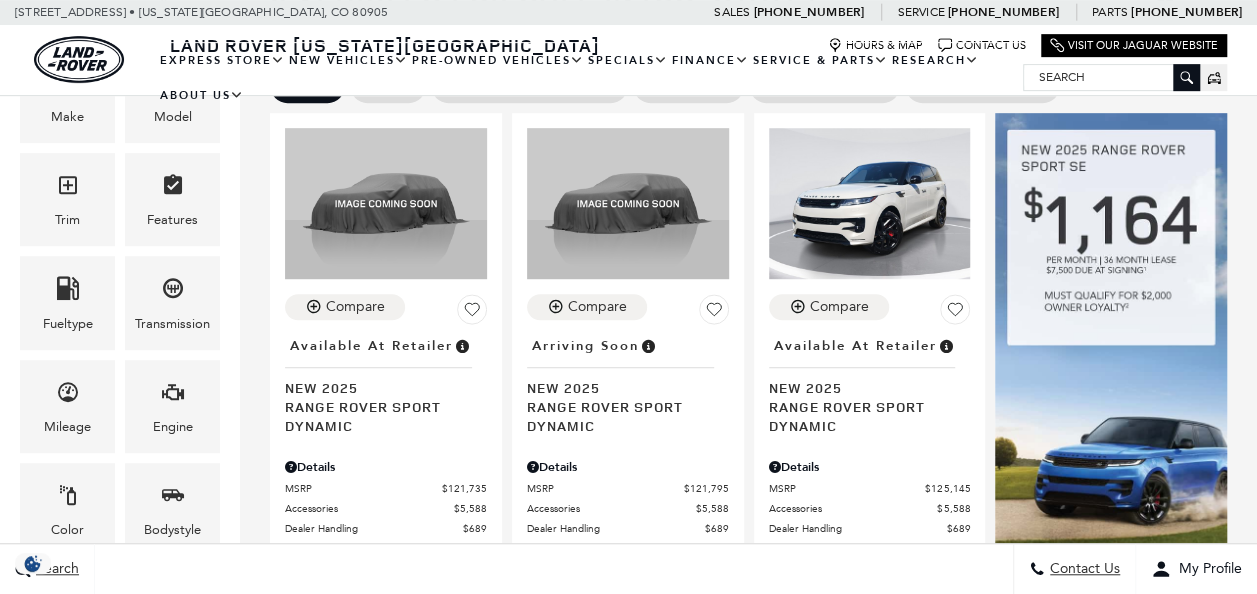 scroll, scrollTop: 0, scrollLeft: 0, axis: both 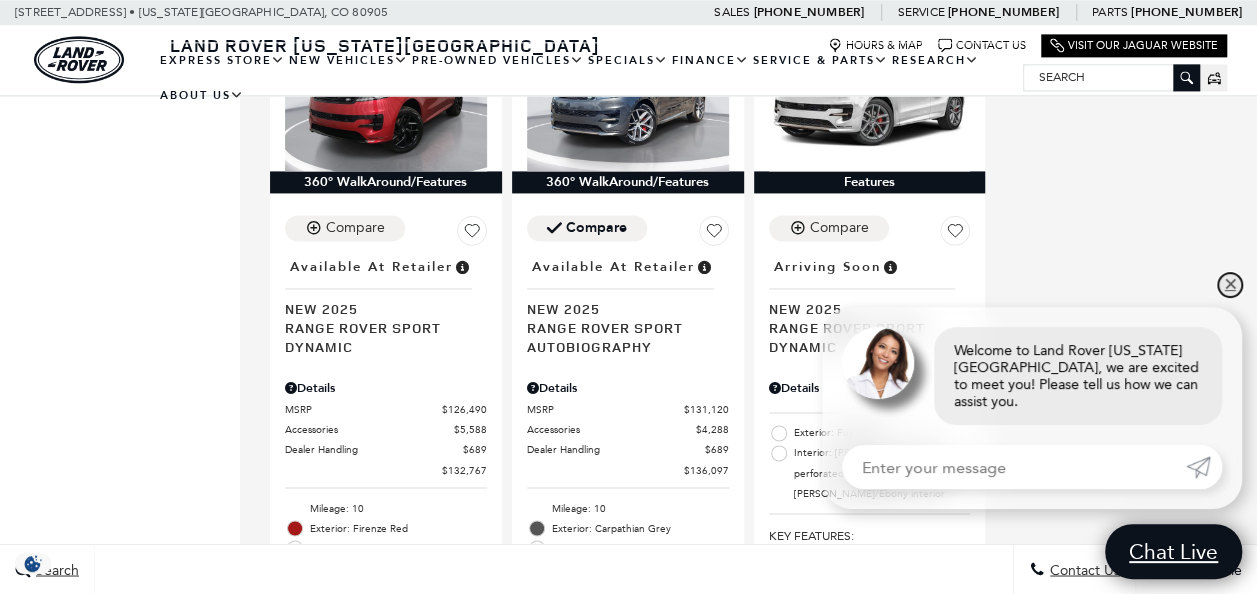 click on "✕" at bounding box center [1230, 285] 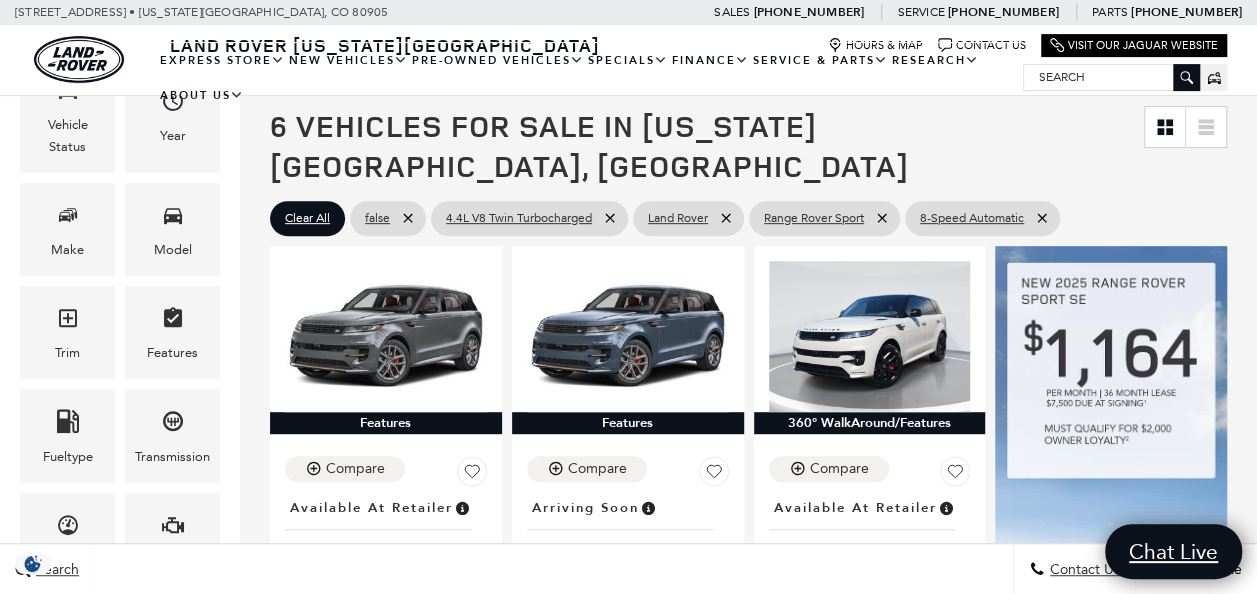 scroll, scrollTop: 266, scrollLeft: 0, axis: vertical 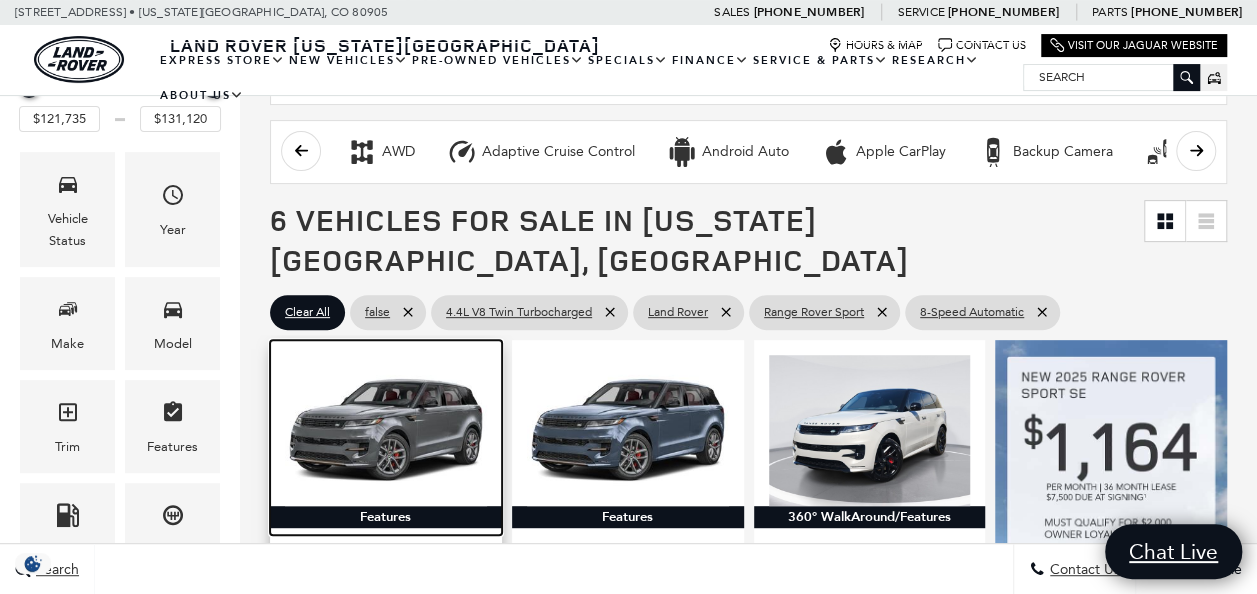 click at bounding box center [386, 430] 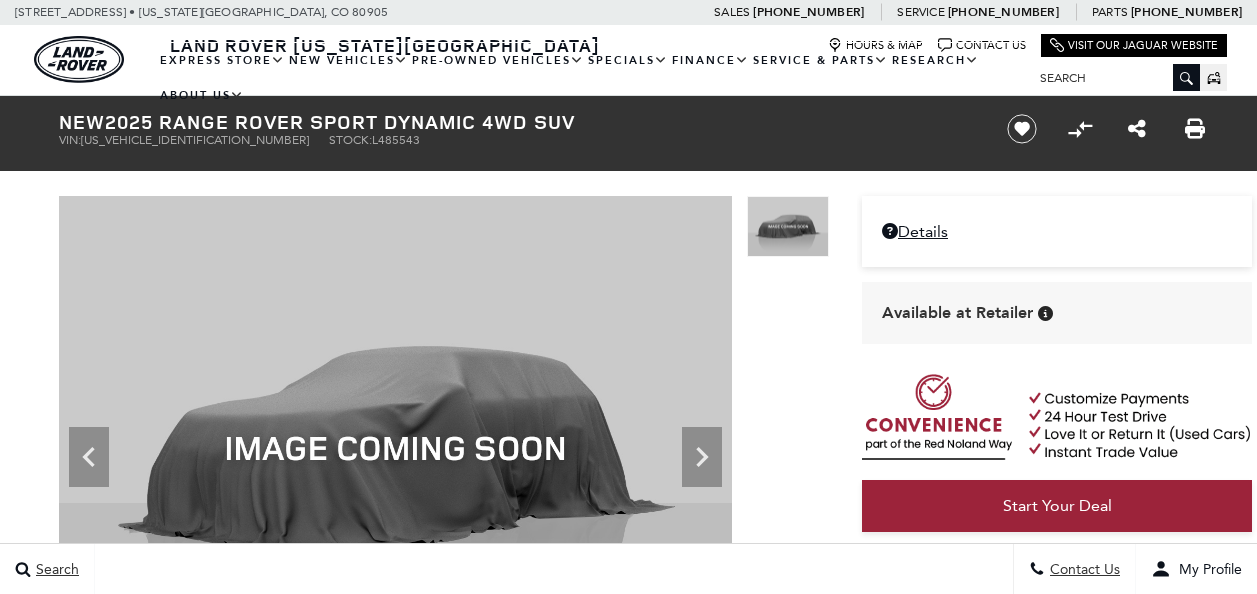 scroll, scrollTop: 0, scrollLeft: 0, axis: both 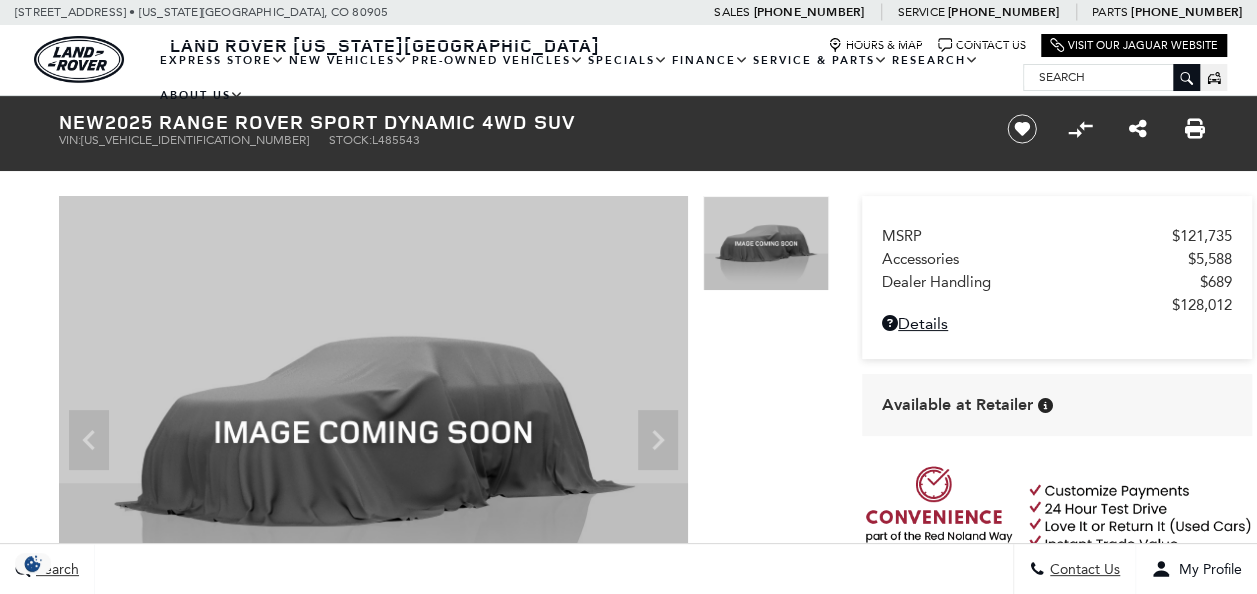 click at bounding box center (373, 432) 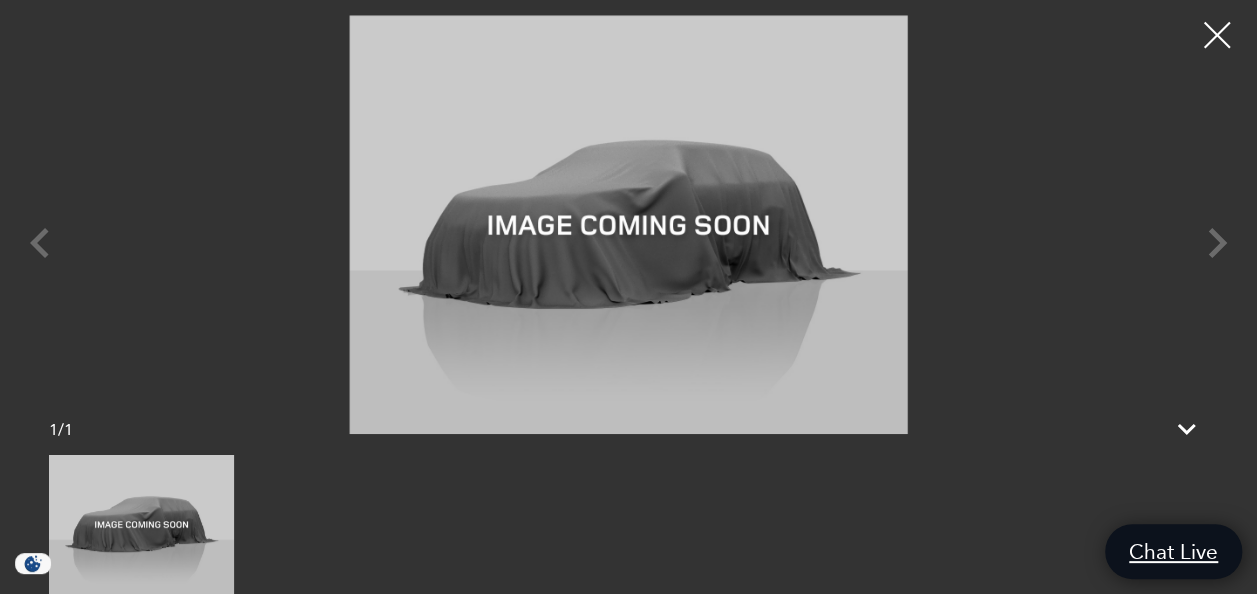 click on "Ask a Question
Land Rover [US_STATE][GEOGRAPHIC_DATA]
Menu
Menu" at bounding box center (628, 3491) 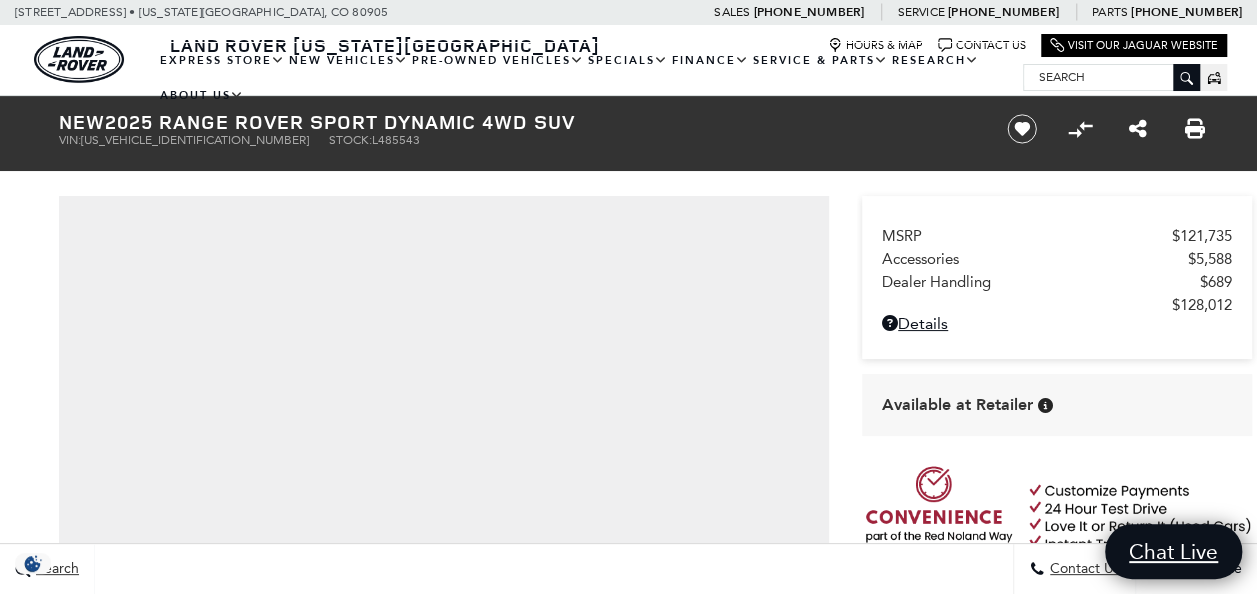 scroll, scrollTop: 0, scrollLeft: 0, axis: both 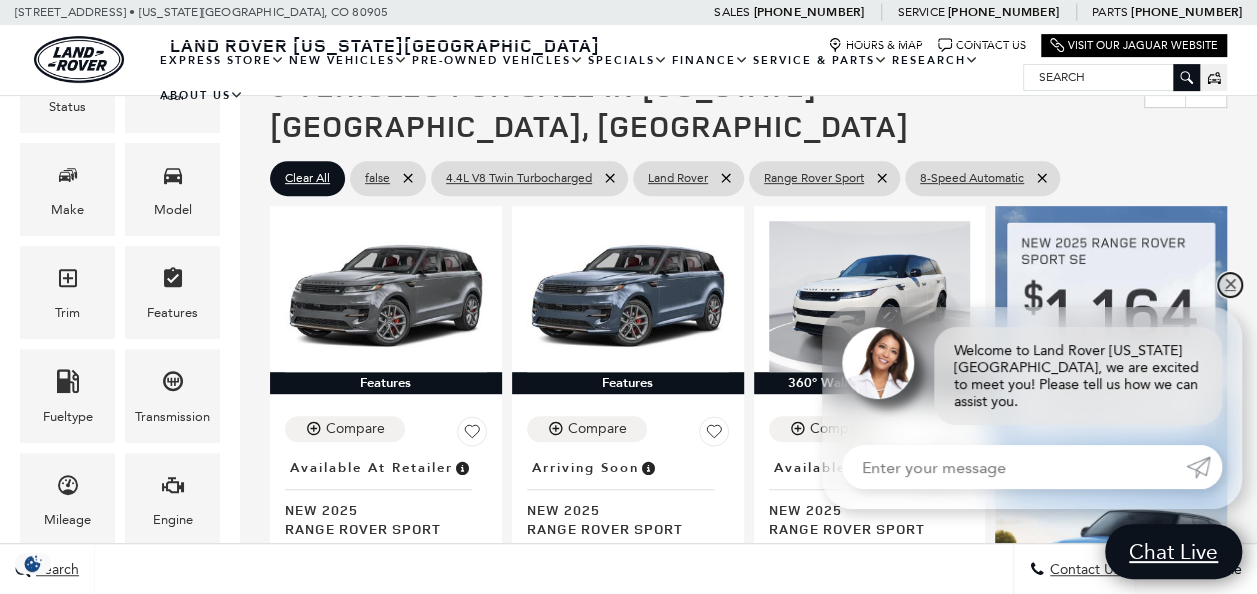 click on "✕" at bounding box center [1230, 285] 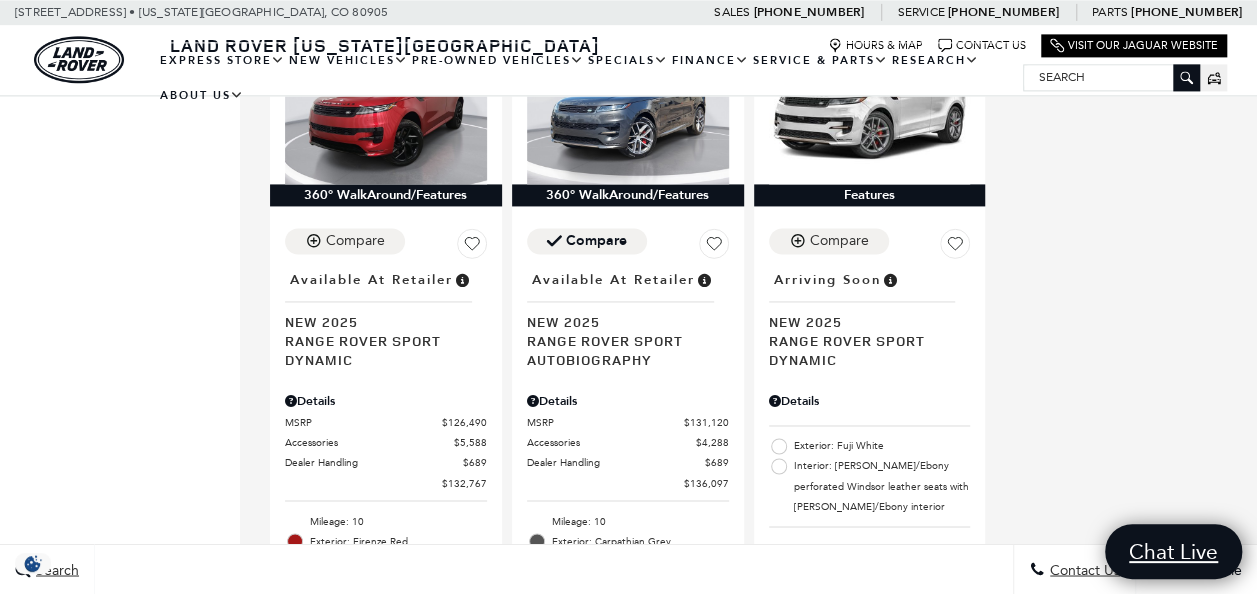 scroll, scrollTop: 1479, scrollLeft: 0, axis: vertical 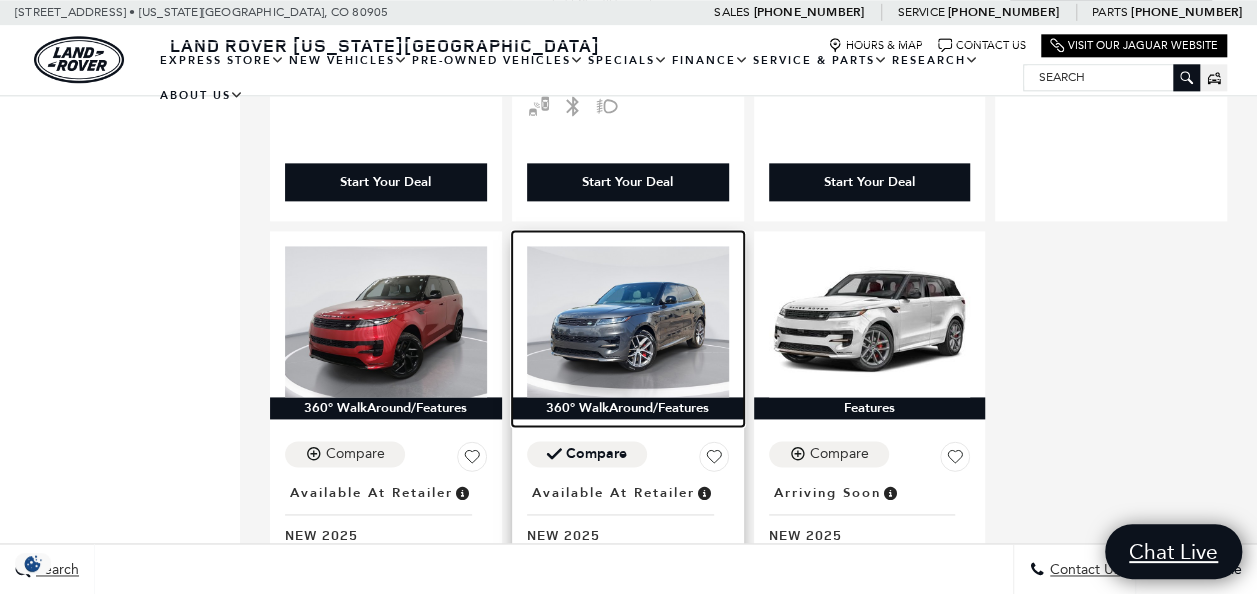 click at bounding box center (628, 321) 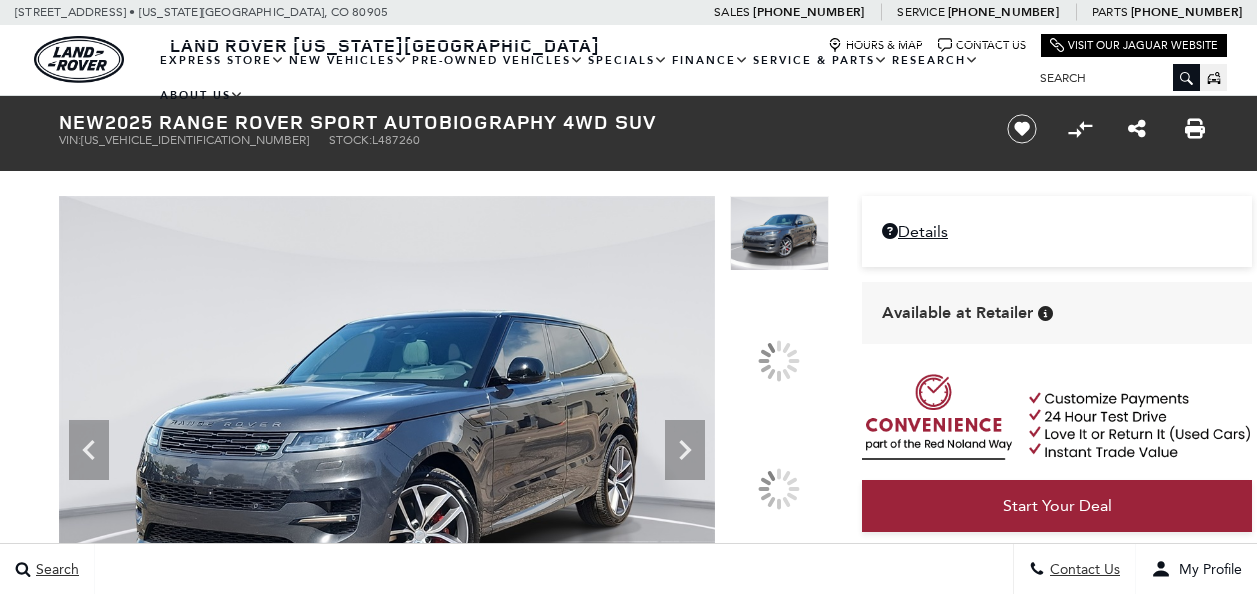 scroll, scrollTop: 0, scrollLeft: 0, axis: both 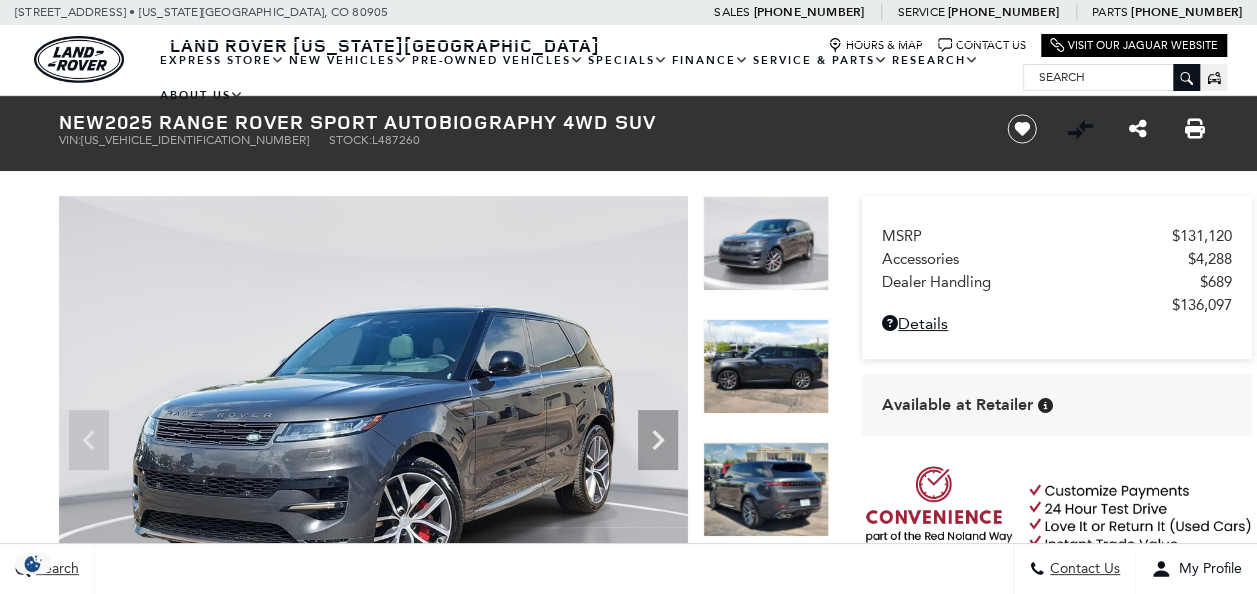 click at bounding box center [373, 432] 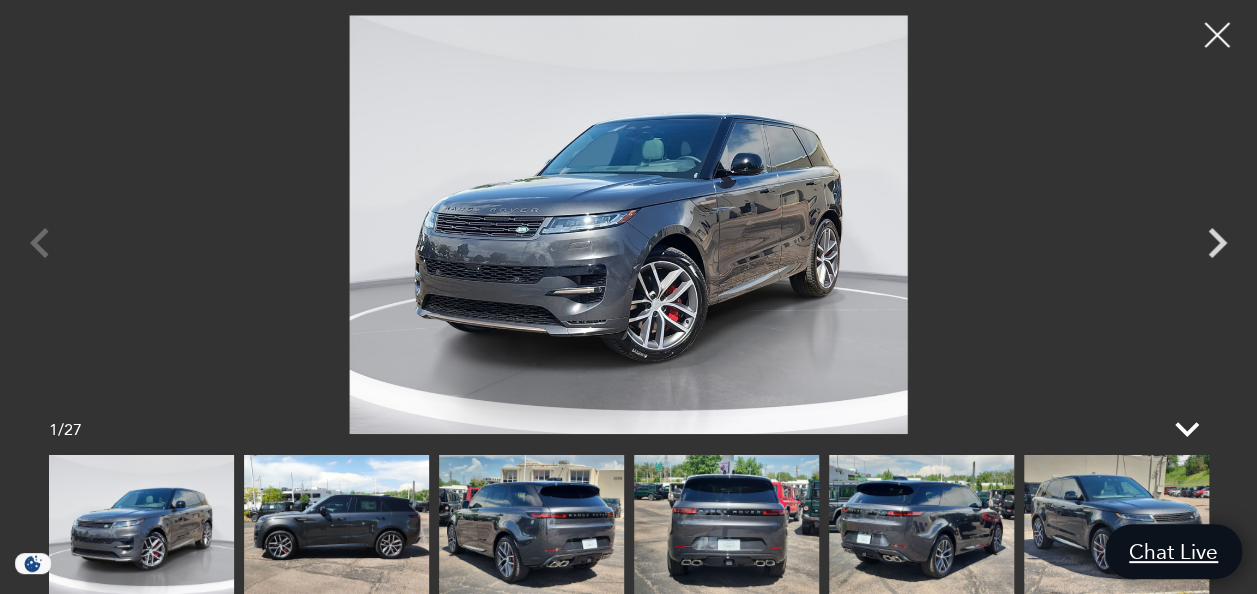 click 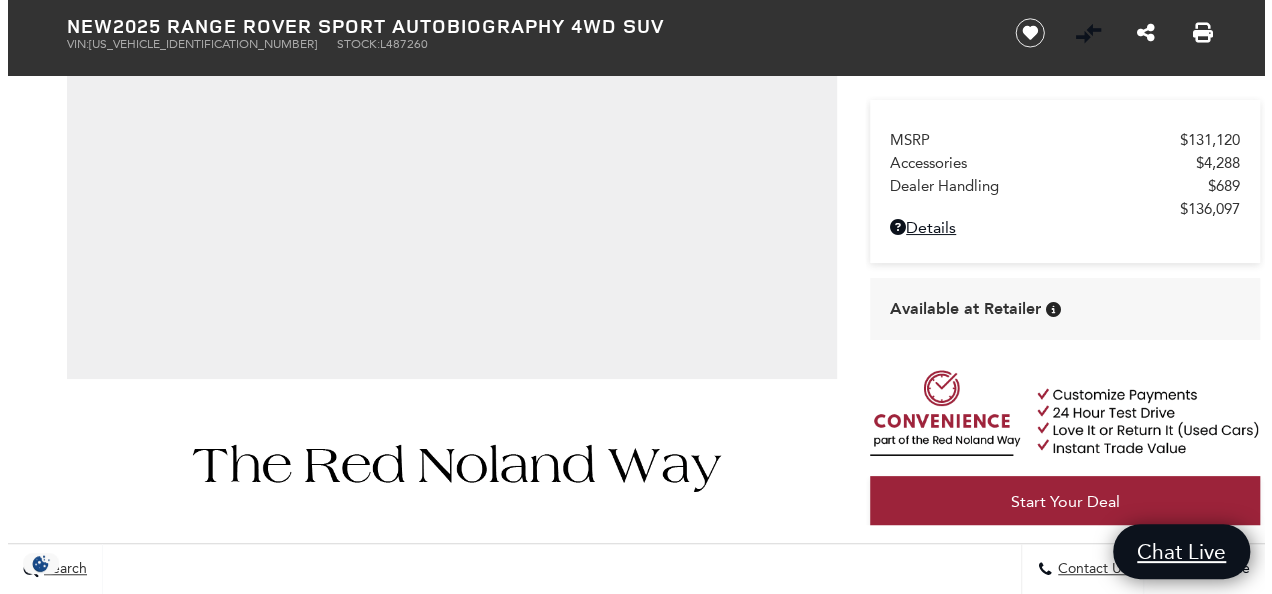 scroll, scrollTop: 426, scrollLeft: 0, axis: vertical 